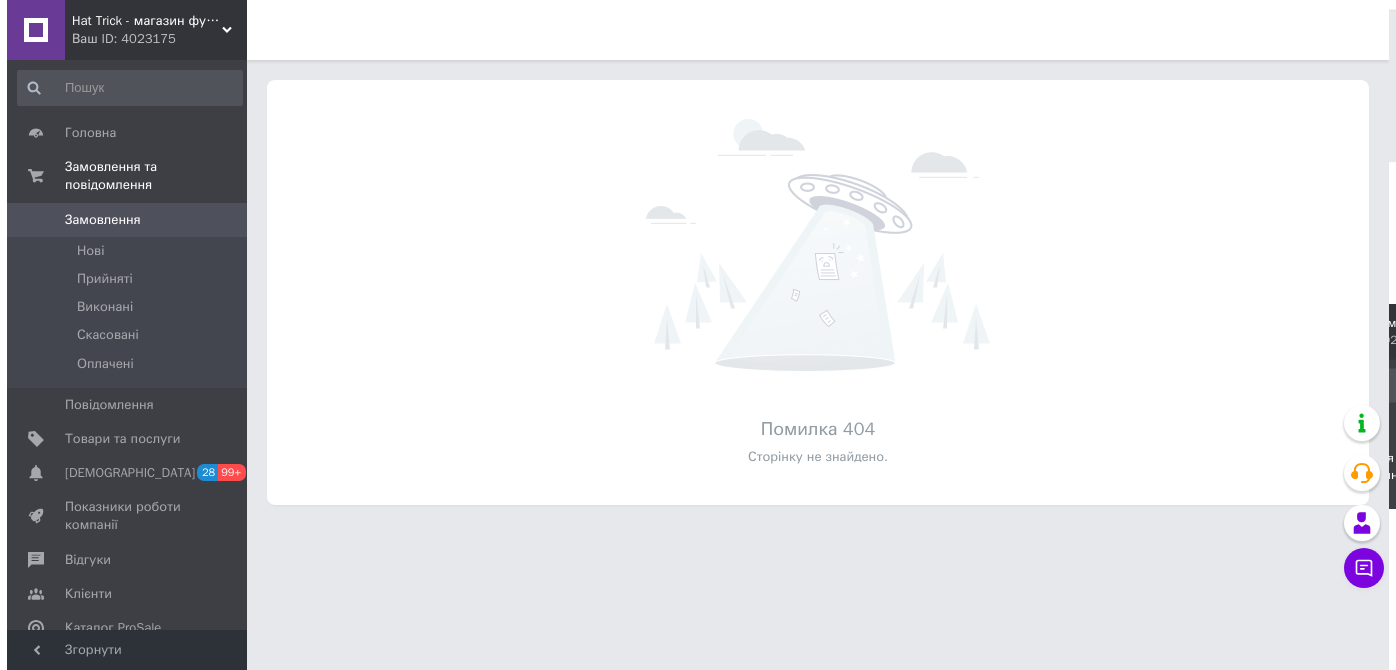 scroll, scrollTop: 0, scrollLeft: 0, axis: both 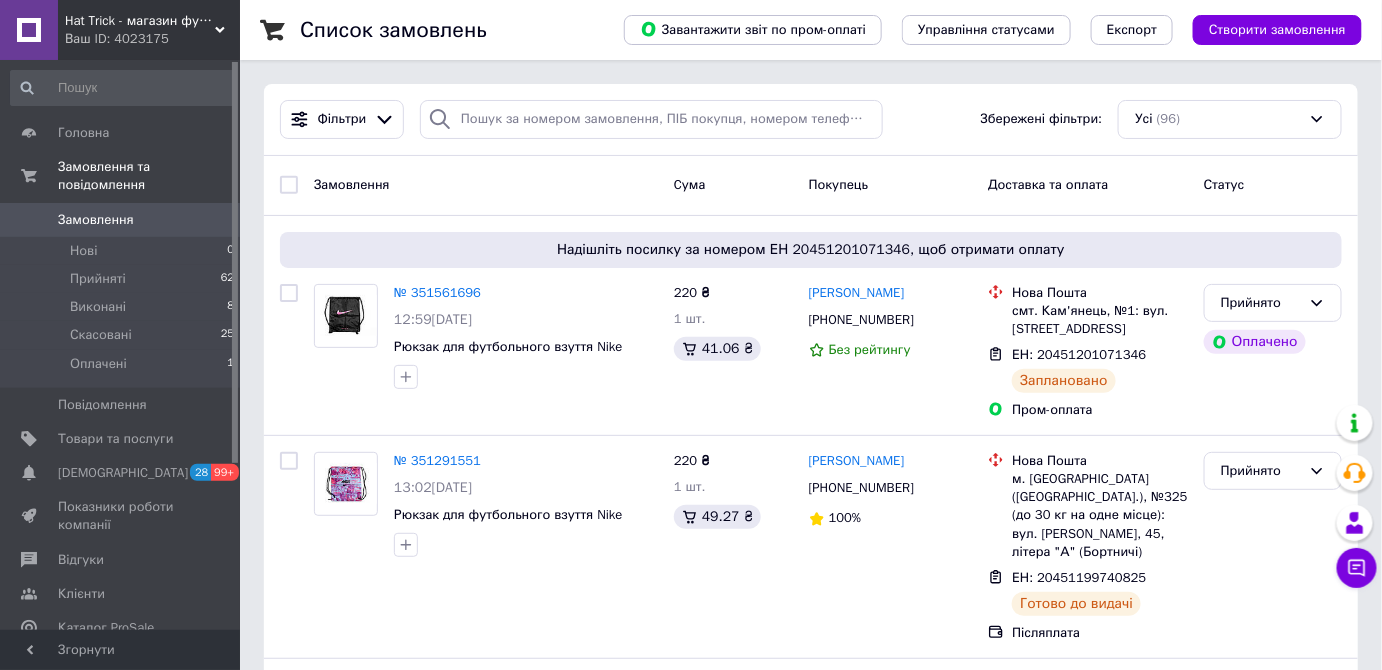 click on "Ваш ID: 4023175" at bounding box center (152, 39) 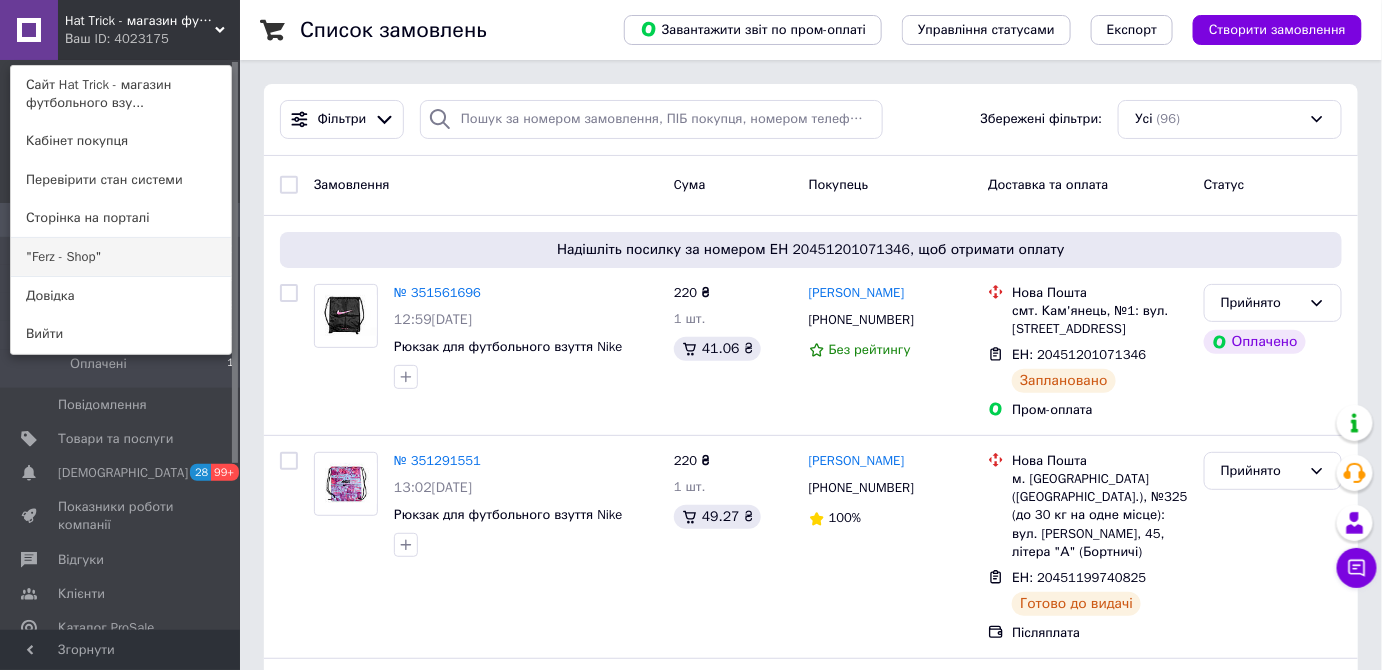 click on ""Ferz - Shop"" at bounding box center [121, 257] 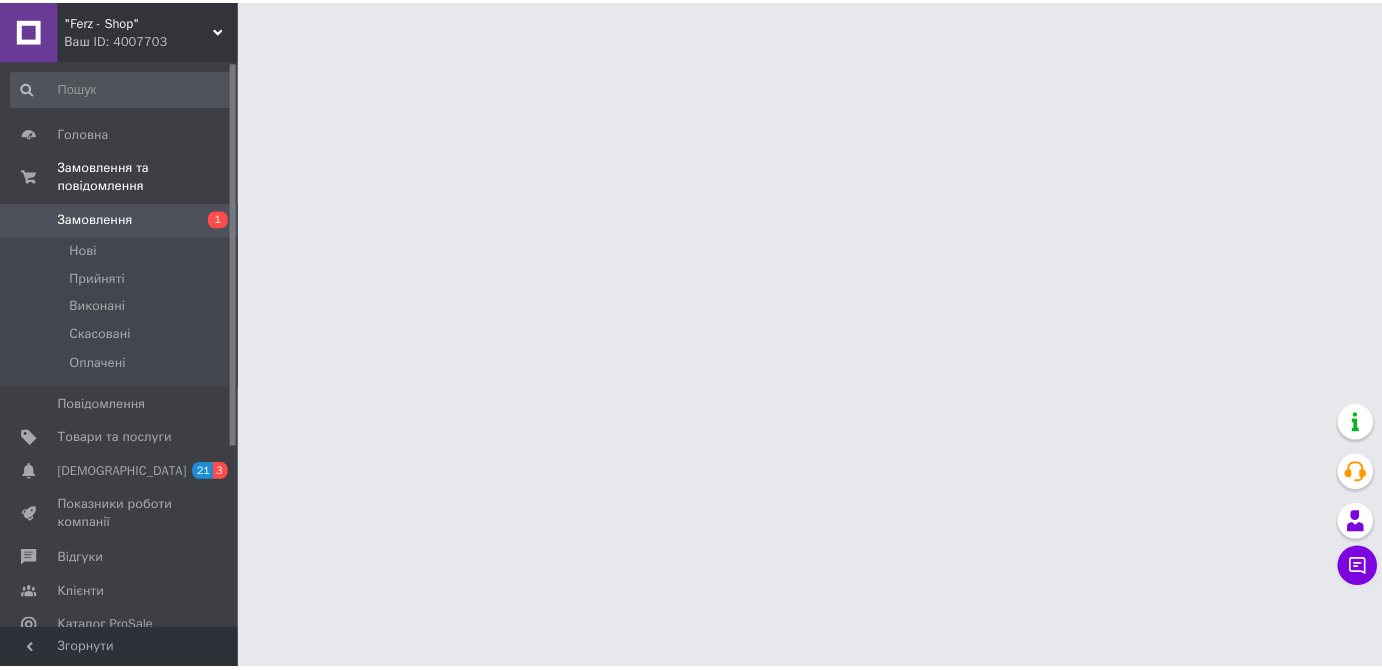 scroll, scrollTop: 0, scrollLeft: 0, axis: both 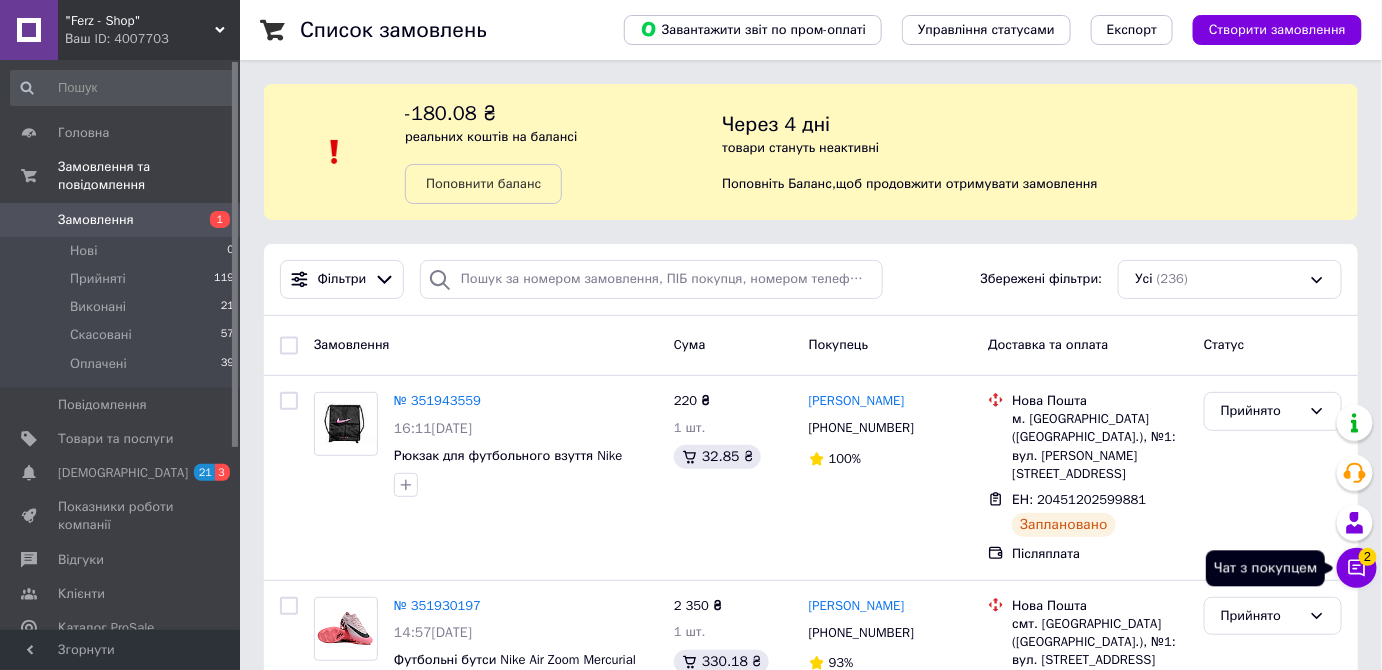 click 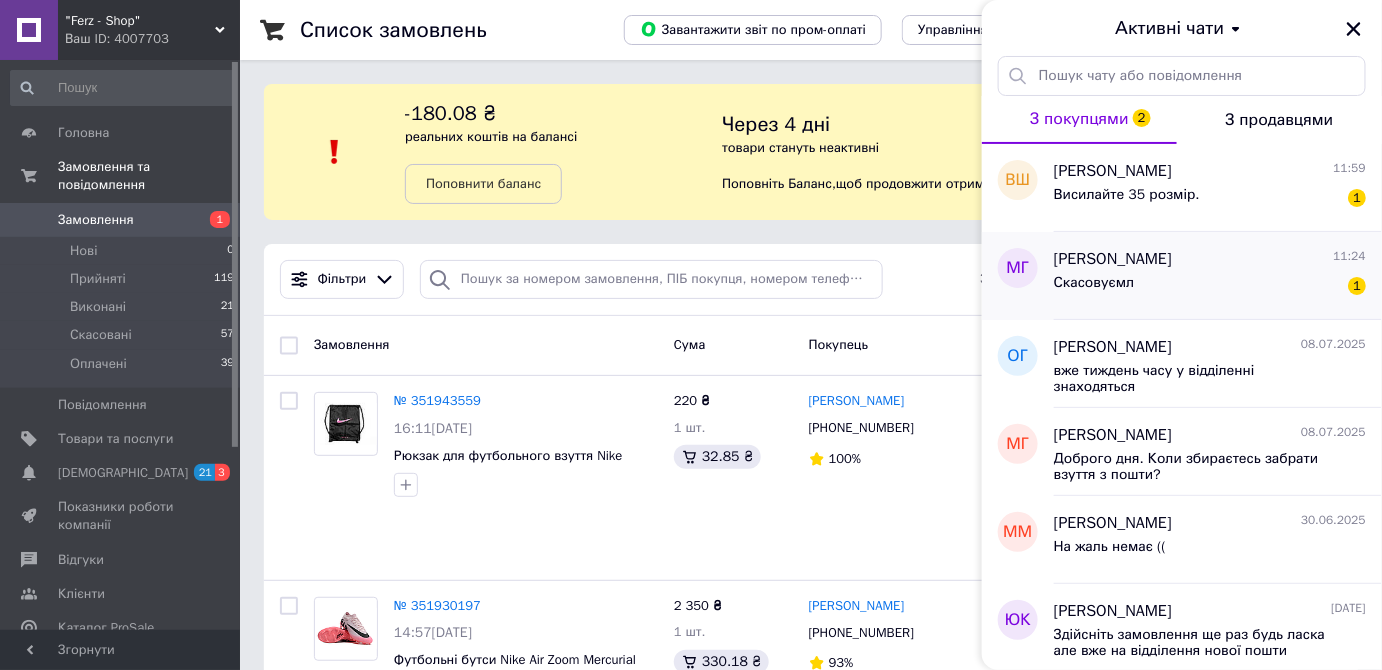 click on "Скасовуємл 1" at bounding box center (1210, 287) 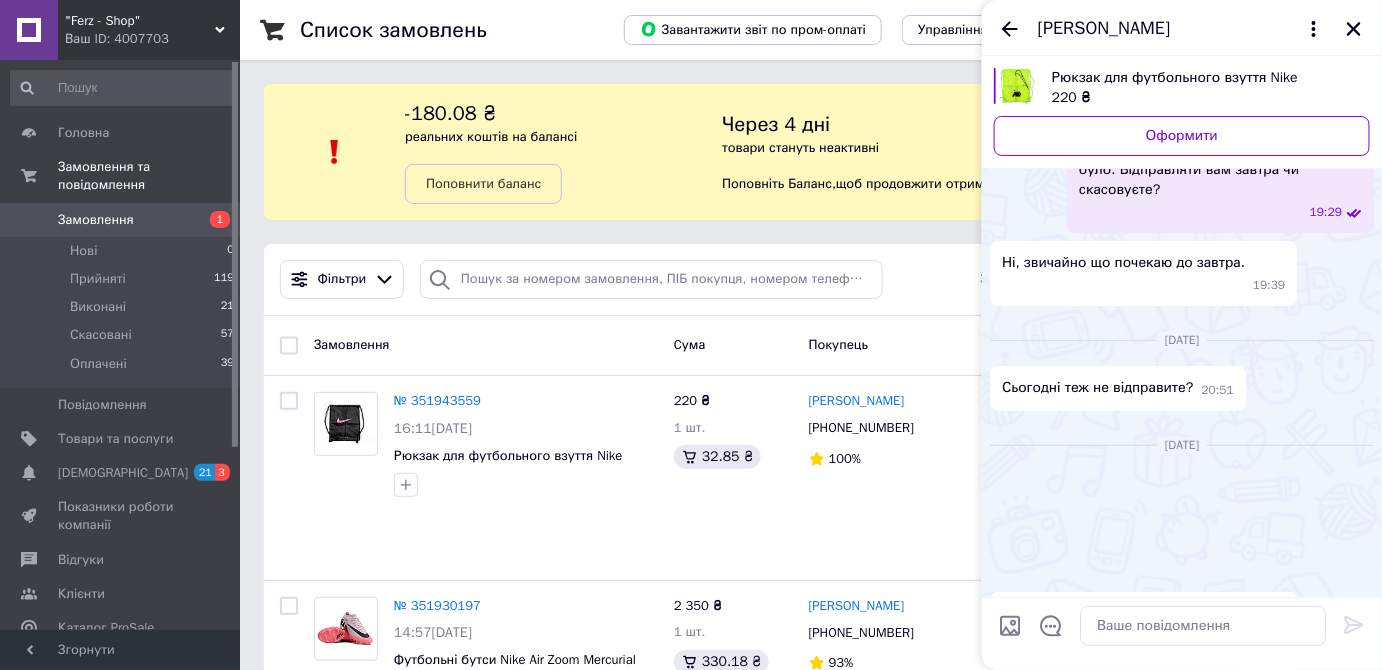 scroll, scrollTop: 2481, scrollLeft: 0, axis: vertical 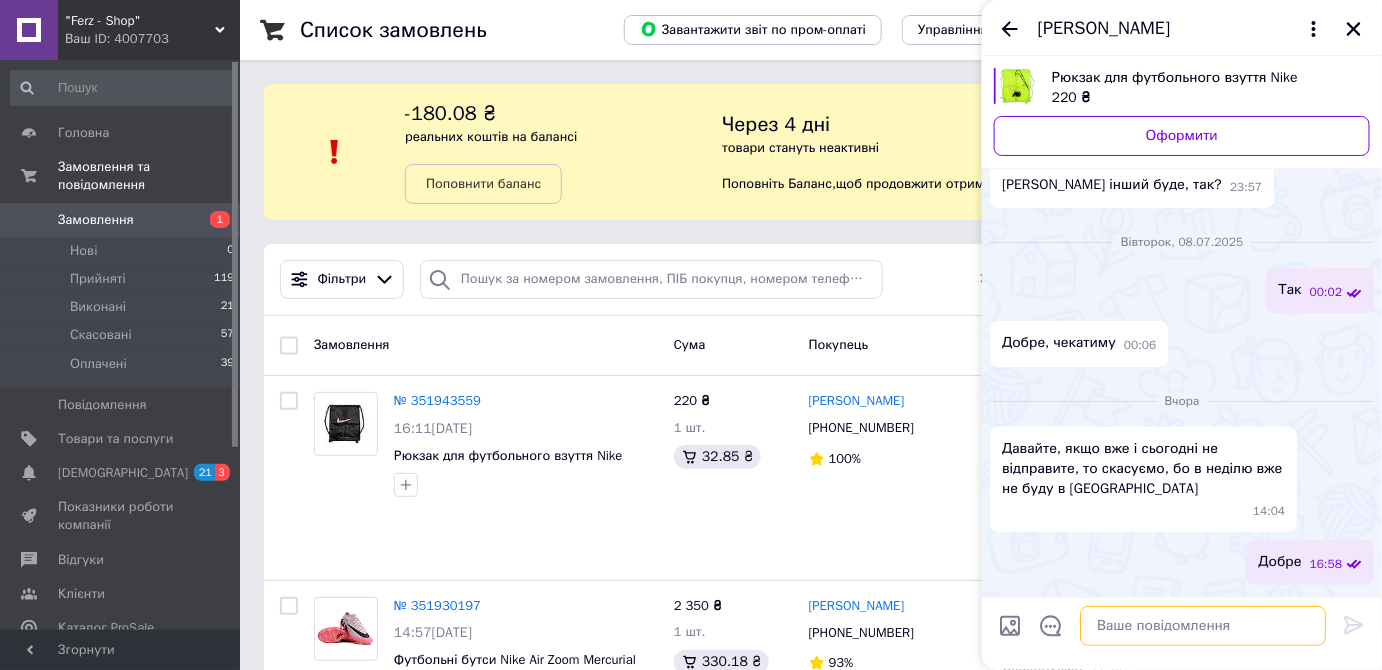 click at bounding box center (1203, 626) 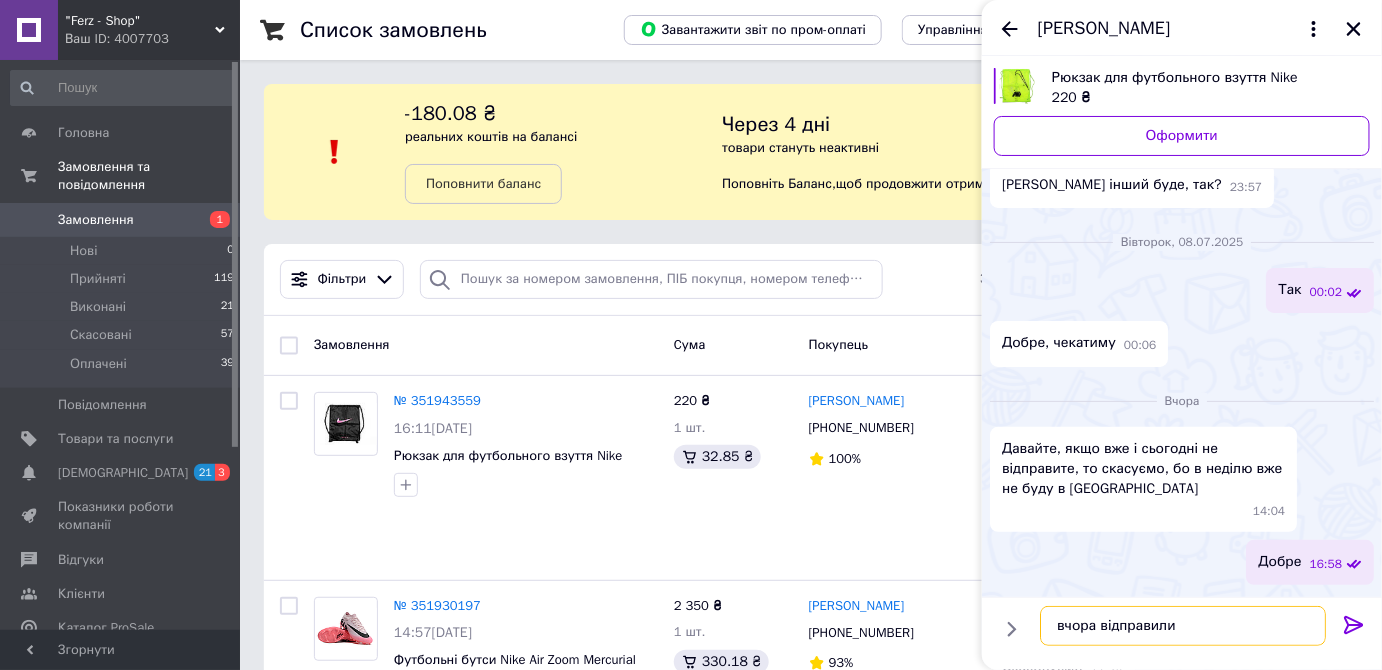 type on "вчора відправили" 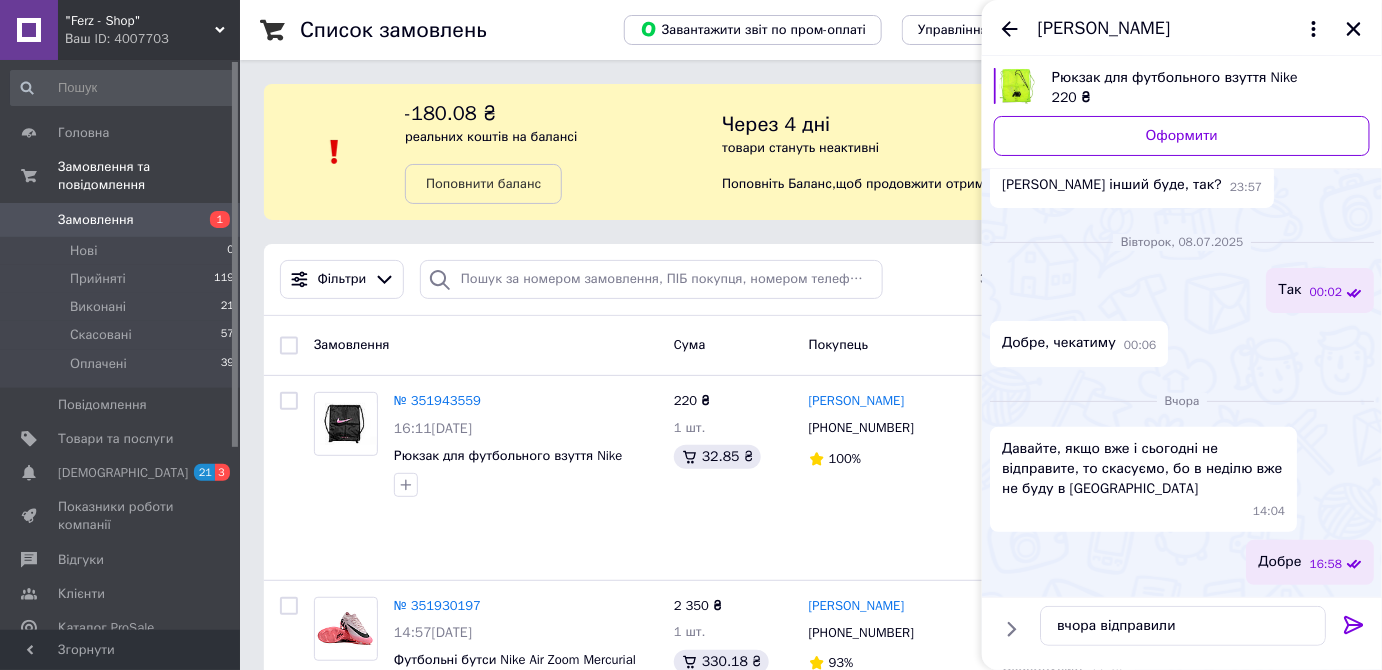 click 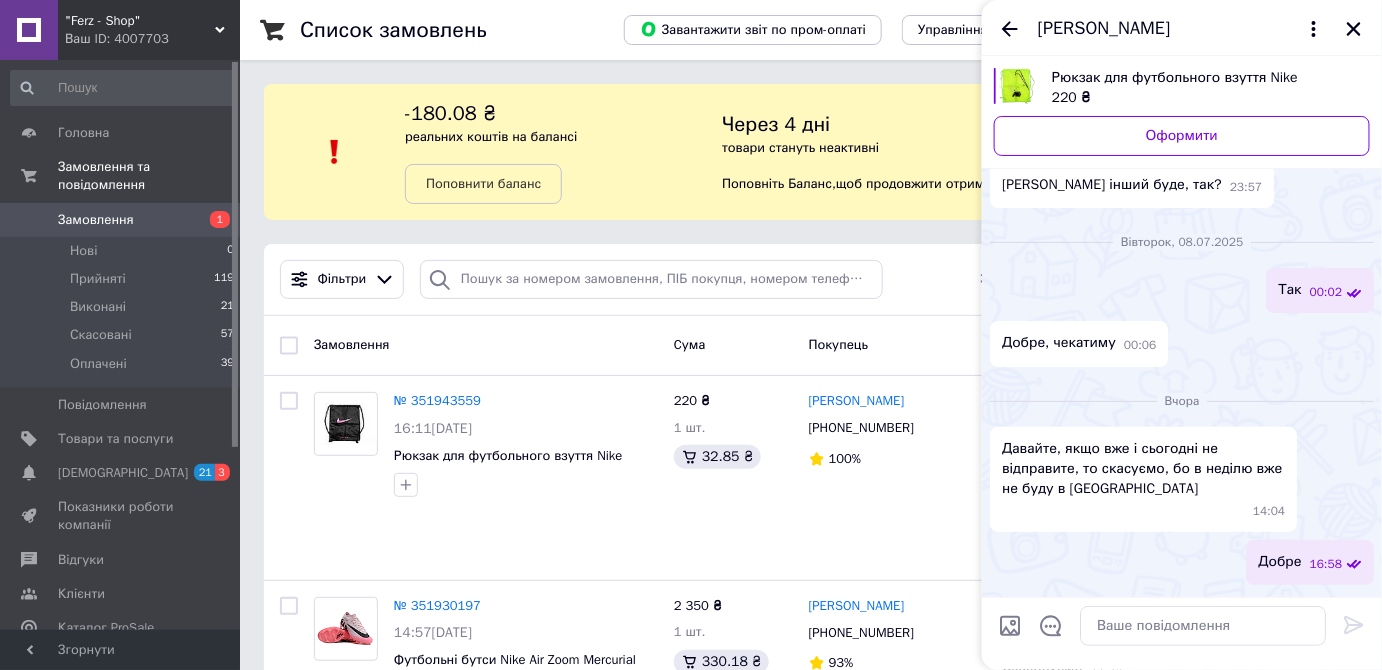 scroll, scrollTop: 2534, scrollLeft: 0, axis: vertical 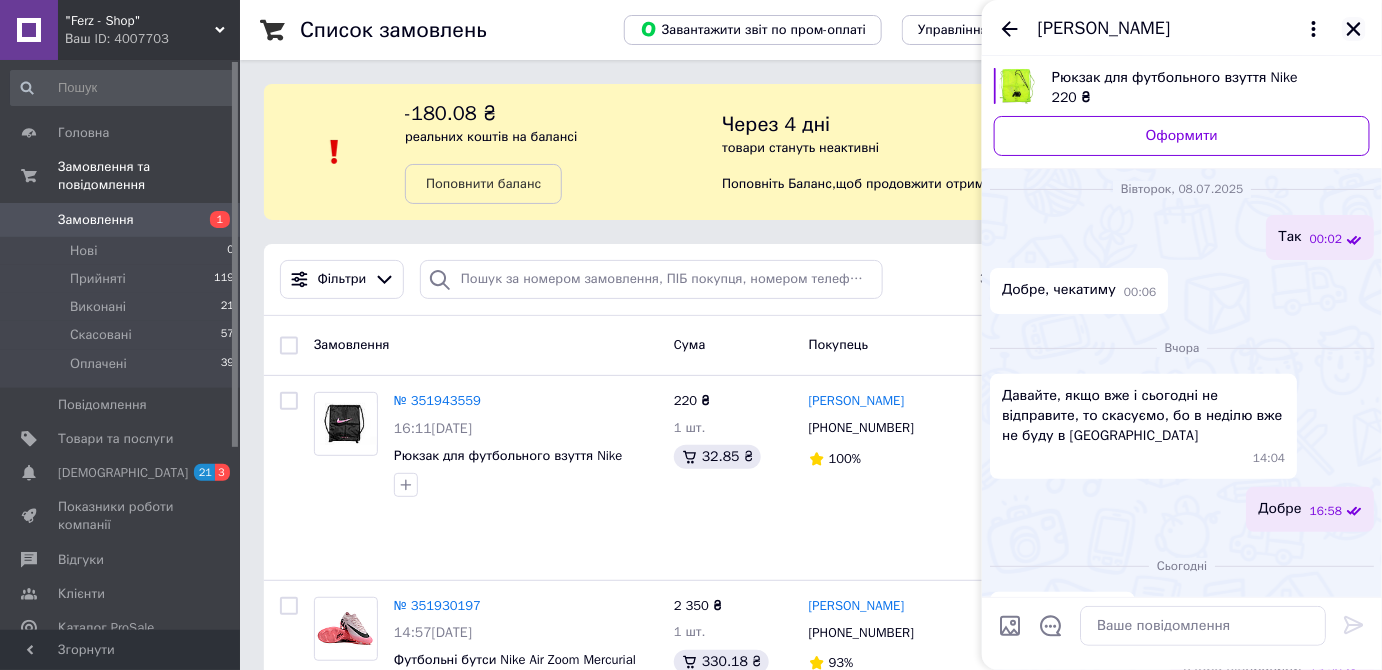 click at bounding box center [1354, 29] 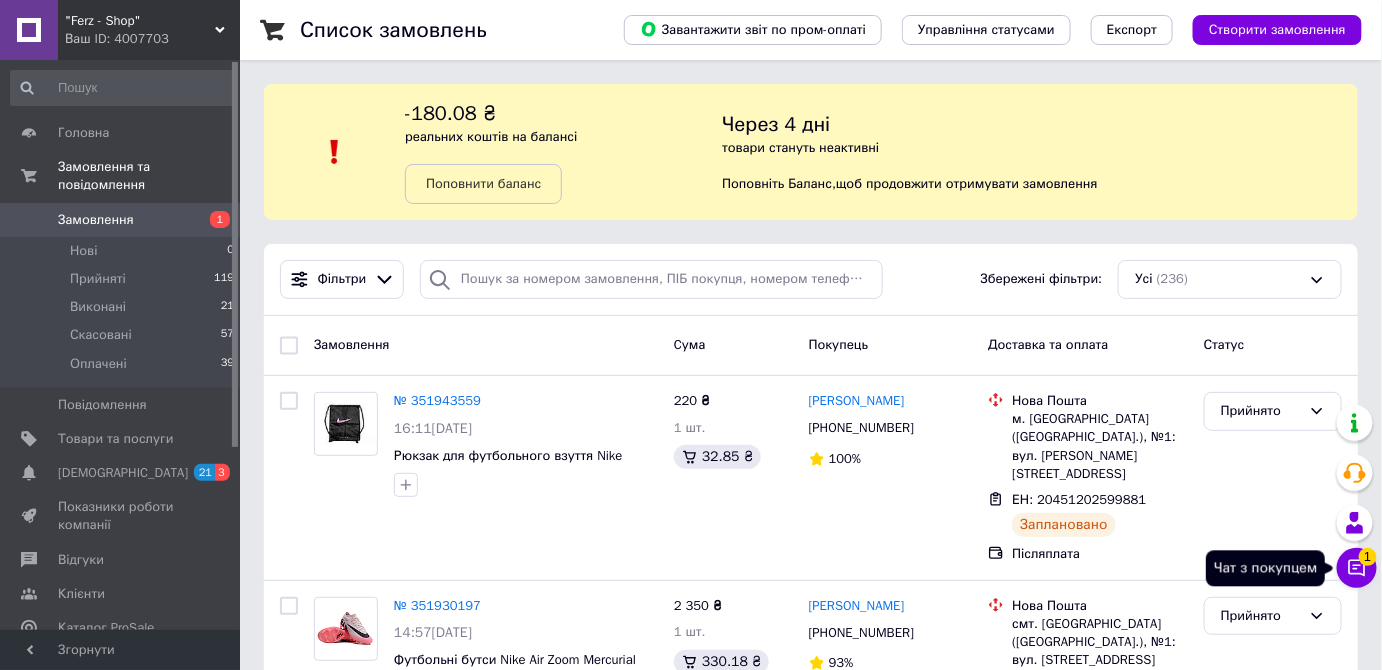 click on "1" at bounding box center [1368, 557] 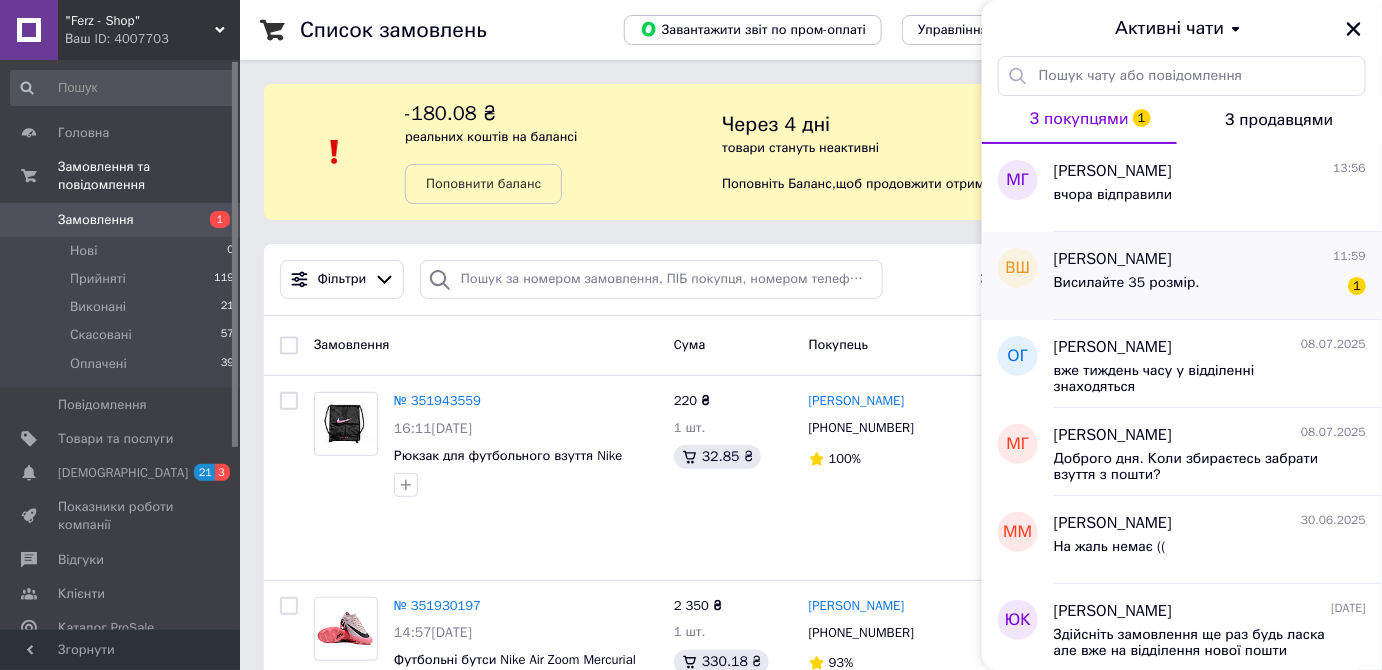 click on "Висилайте 35 розмір. 1" at bounding box center (1210, 287) 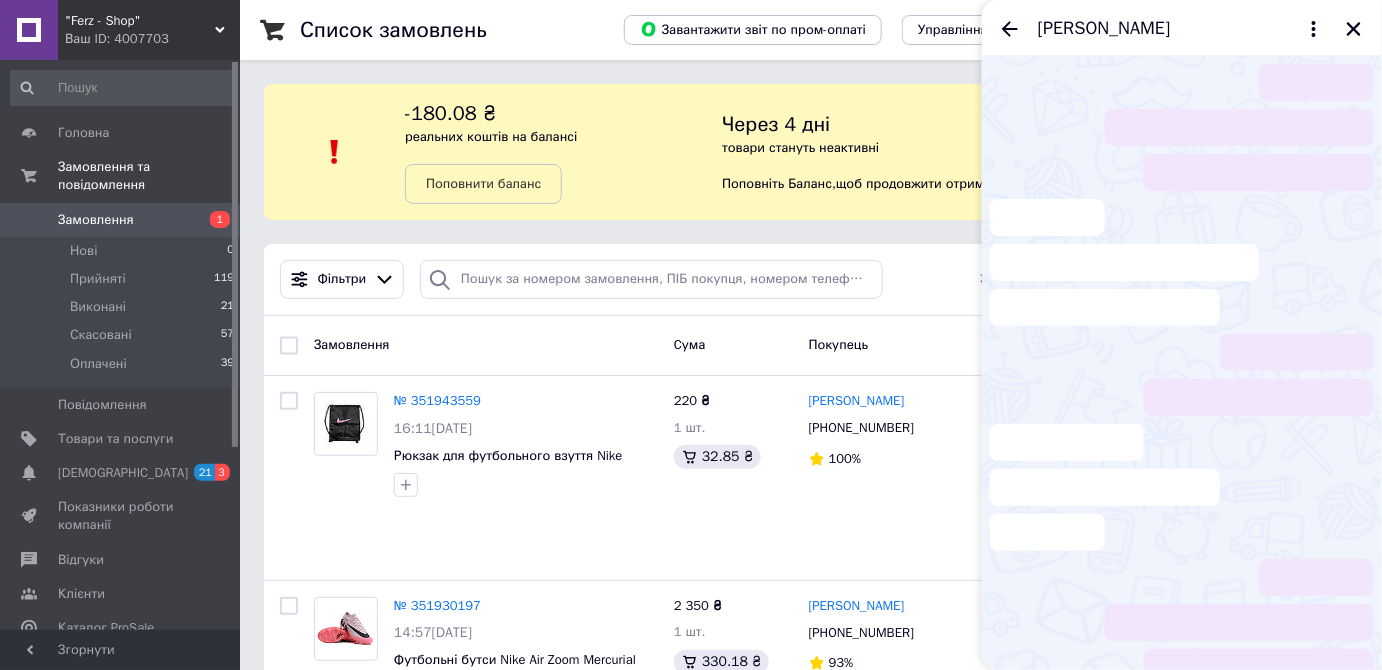 scroll, scrollTop: 42, scrollLeft: 0, axis: vertical 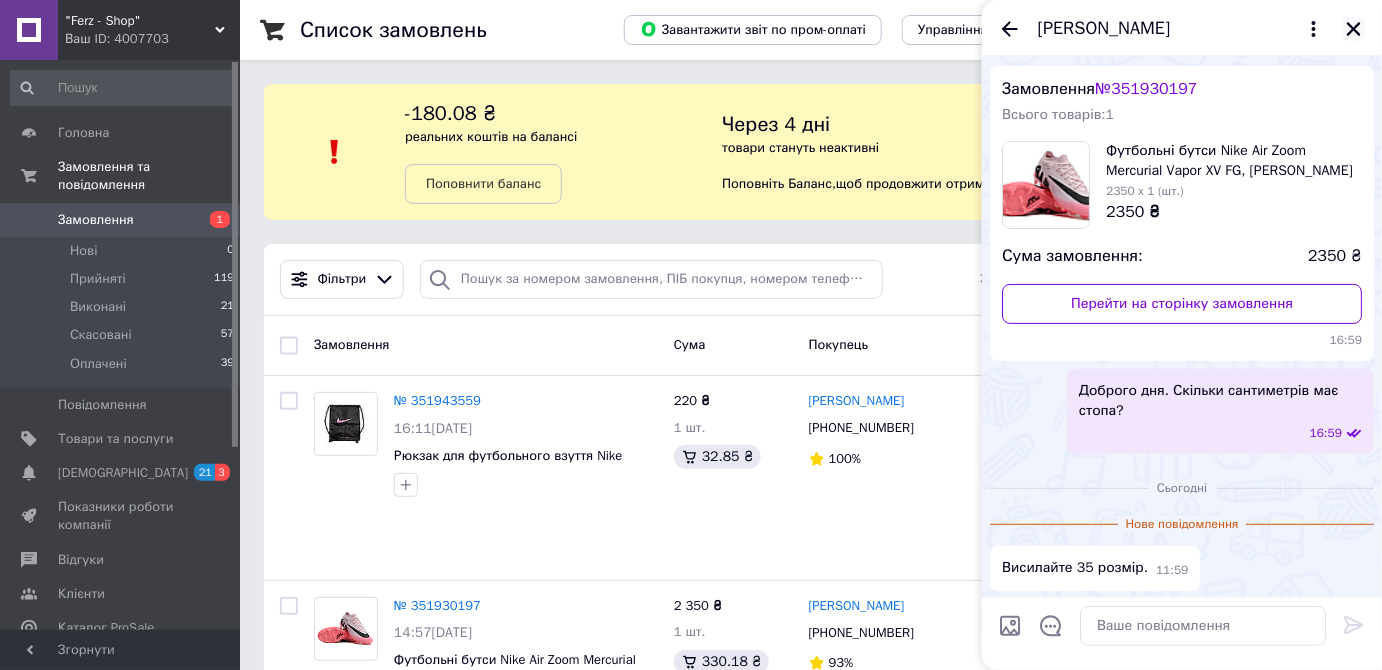 click 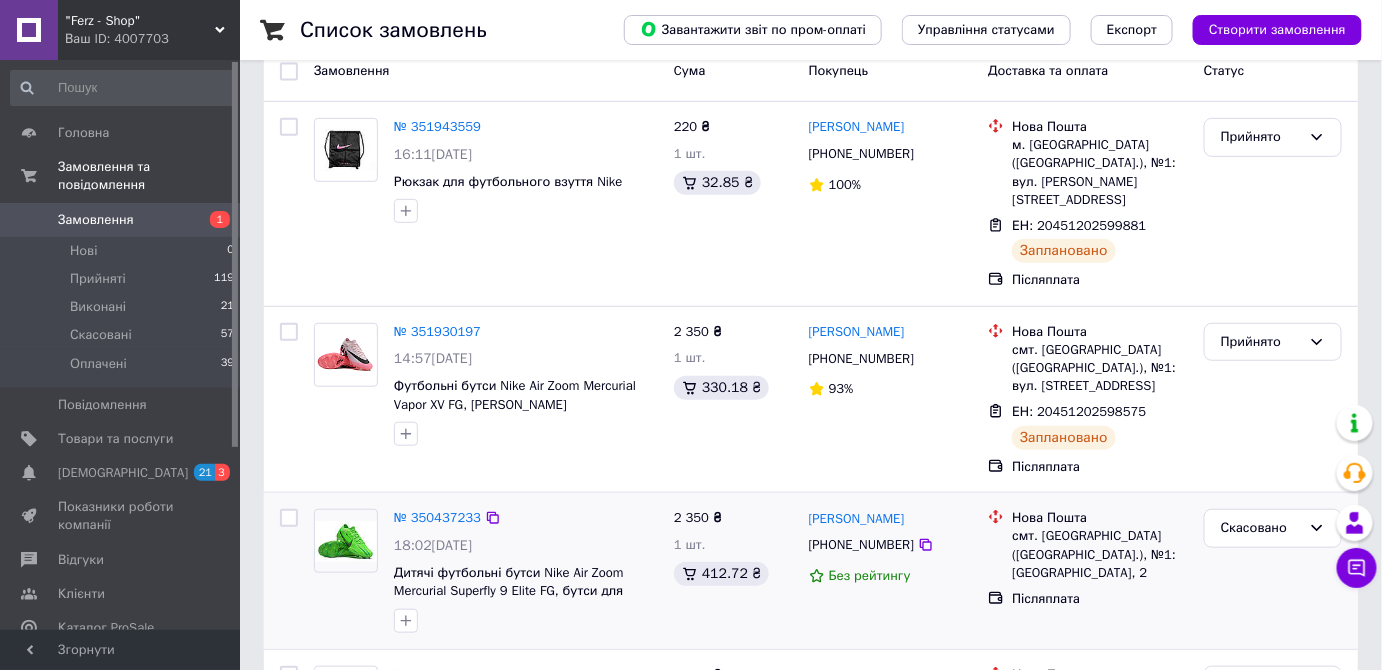 scroll, scrollTop: 363, scrollLeft: 0, axis: vertical 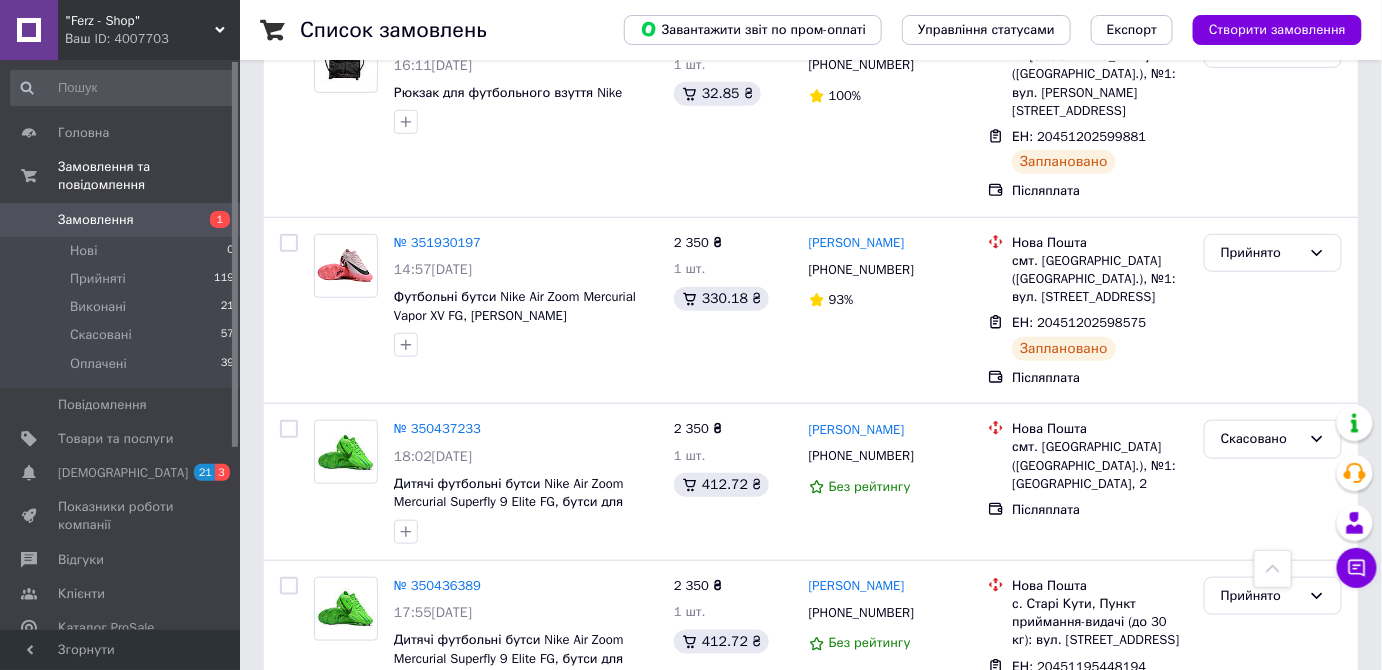 click on "1" at bounding box center [220, 219] 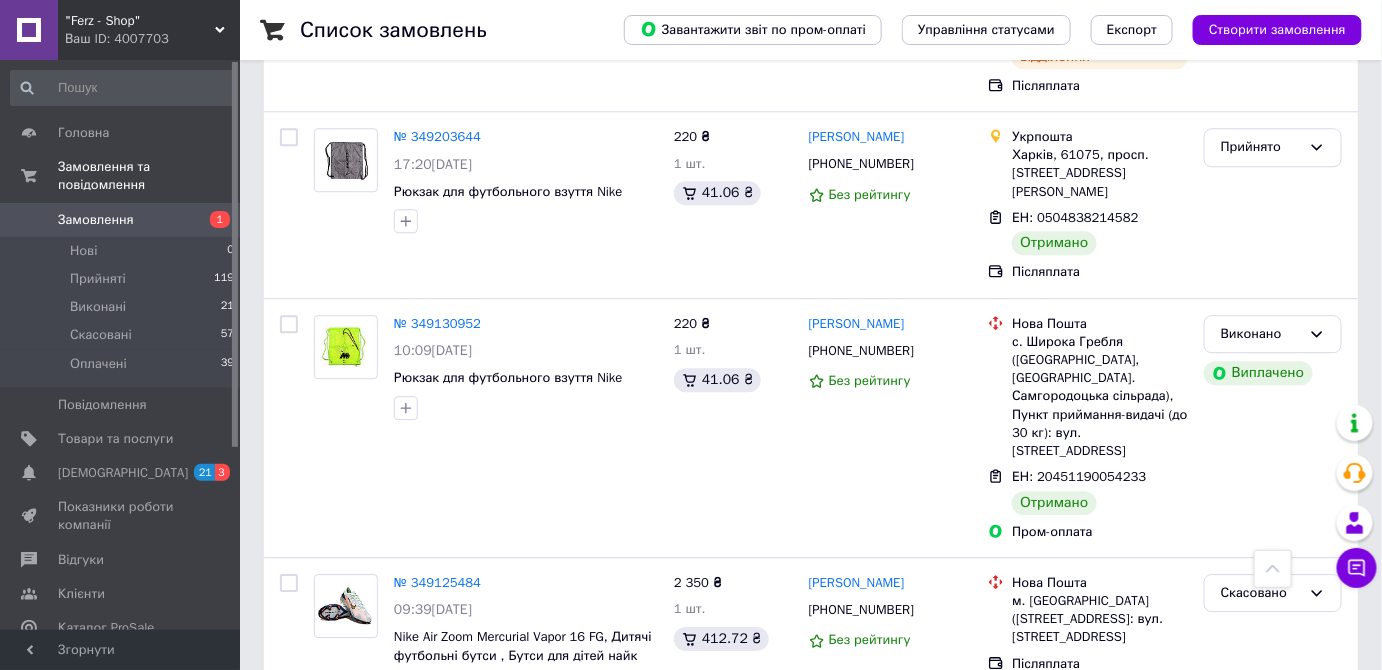 scroll, scrollTop: 1727, scrollLeft: 0, axis: vertical 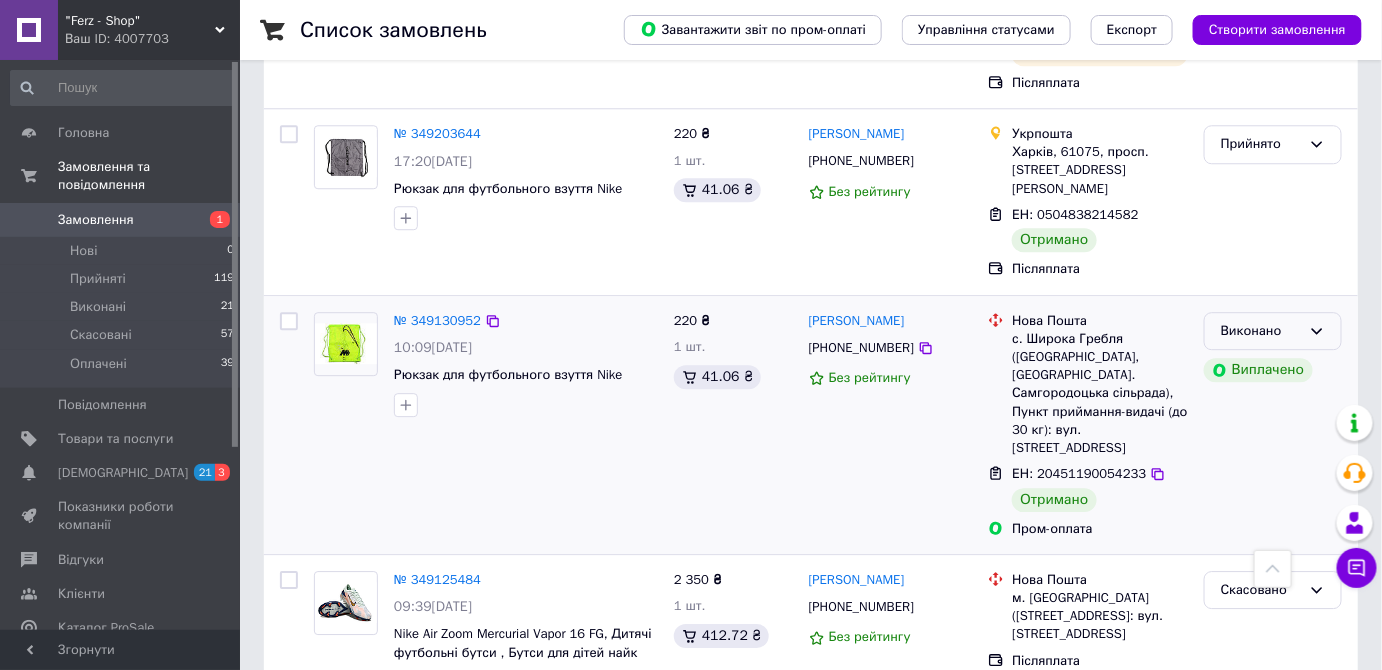 click on "Виконано" at bounding box center [1273, 331] 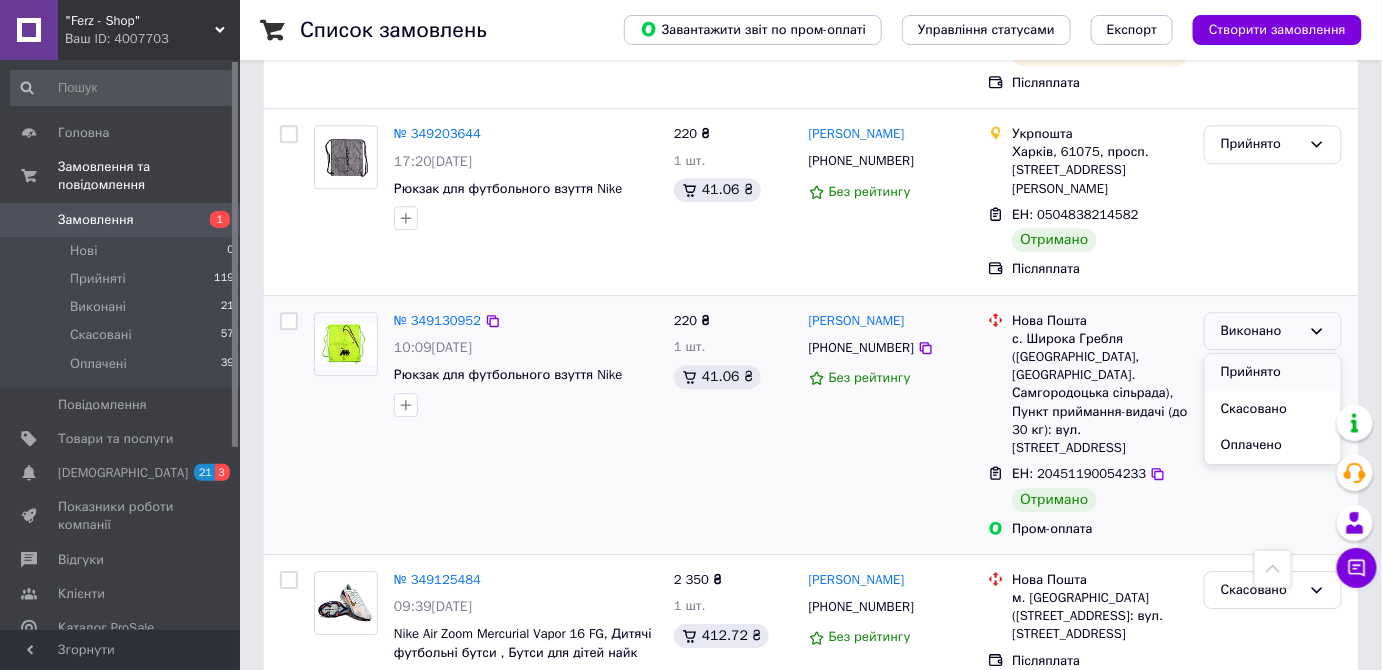 click on "Прийнято" at bounding box center (1273, 372) 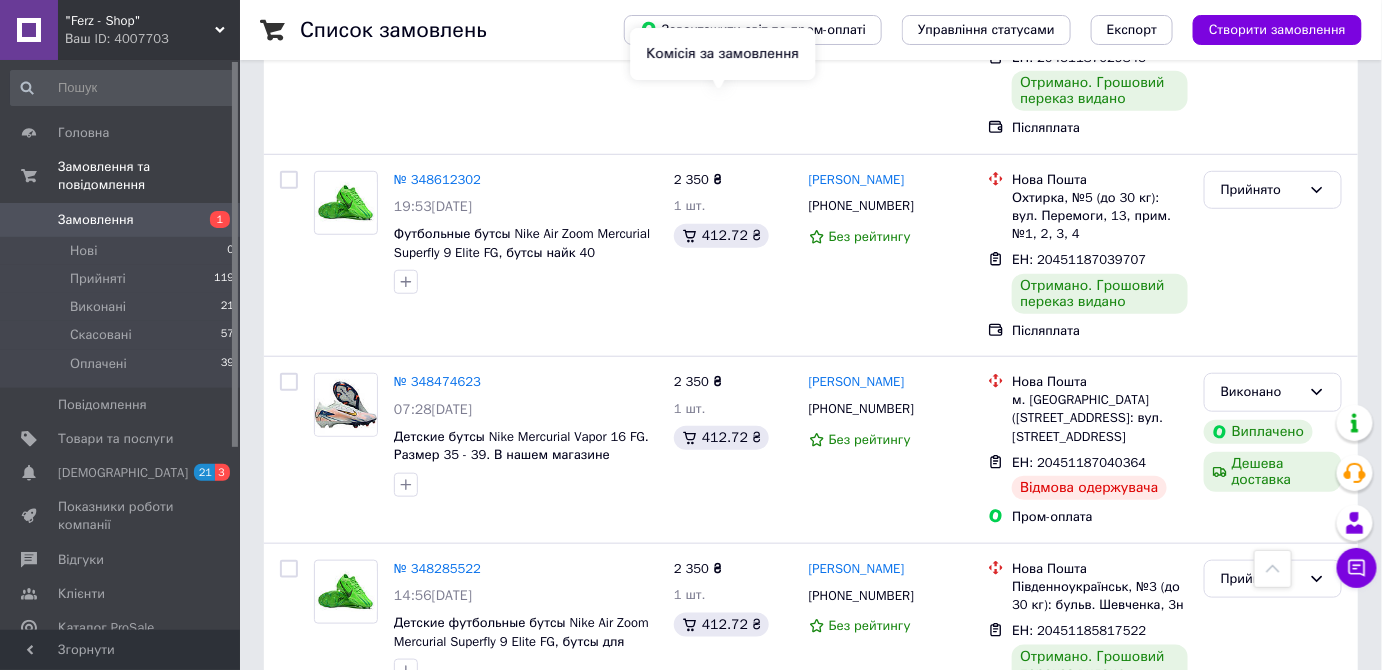 scroll, scrollTop: 2704, scrollLeft: 0, axis: vertical 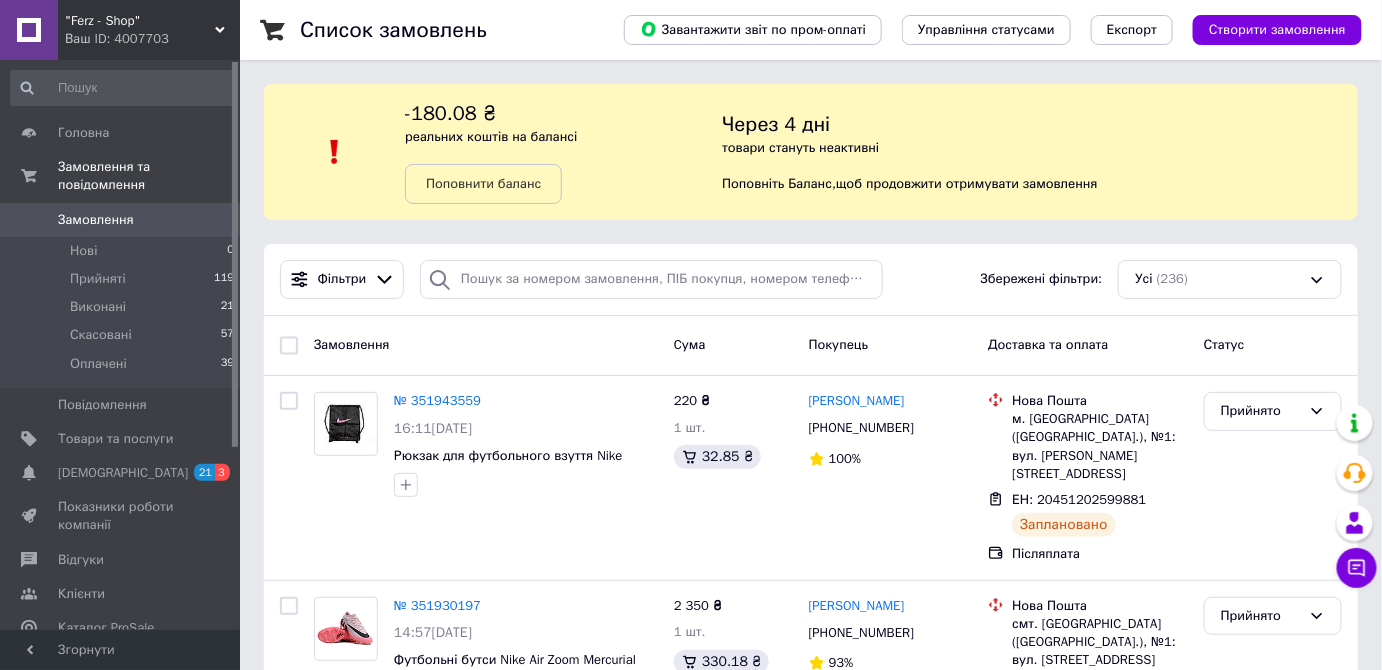 click 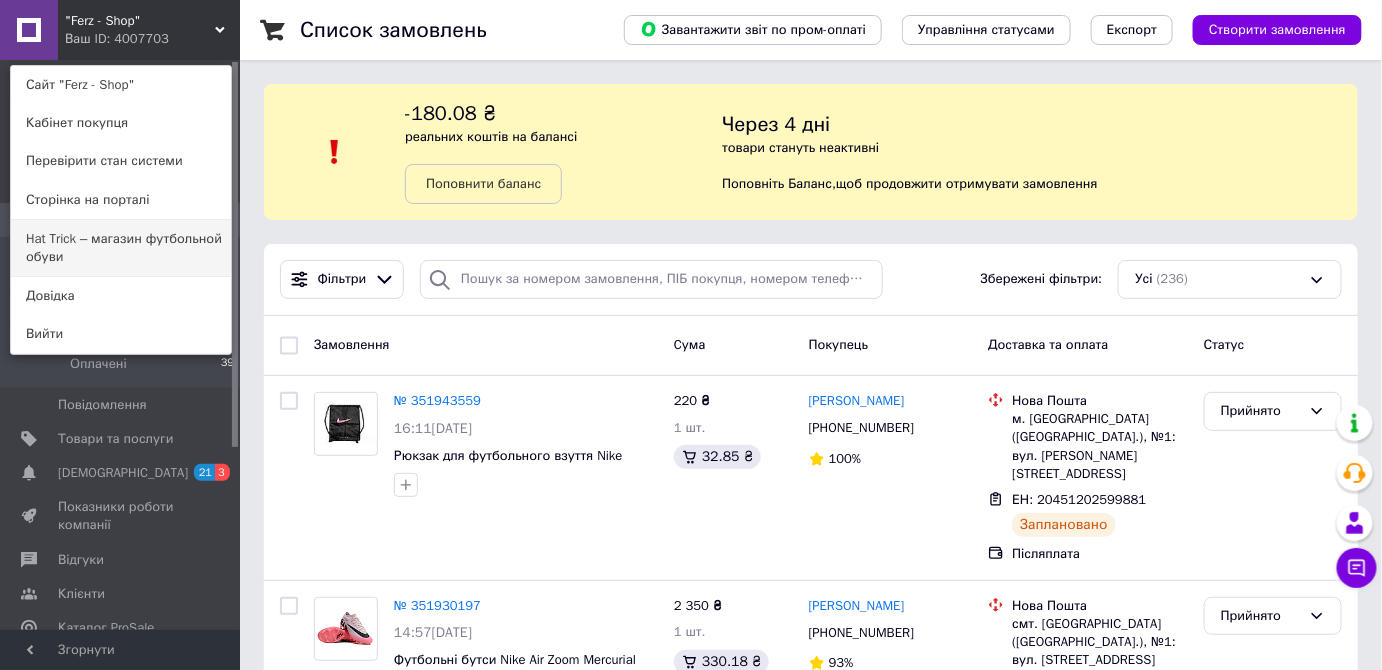 click on "Hat Trick – магазин футбольной обуви" at bounding box center (121, 248) 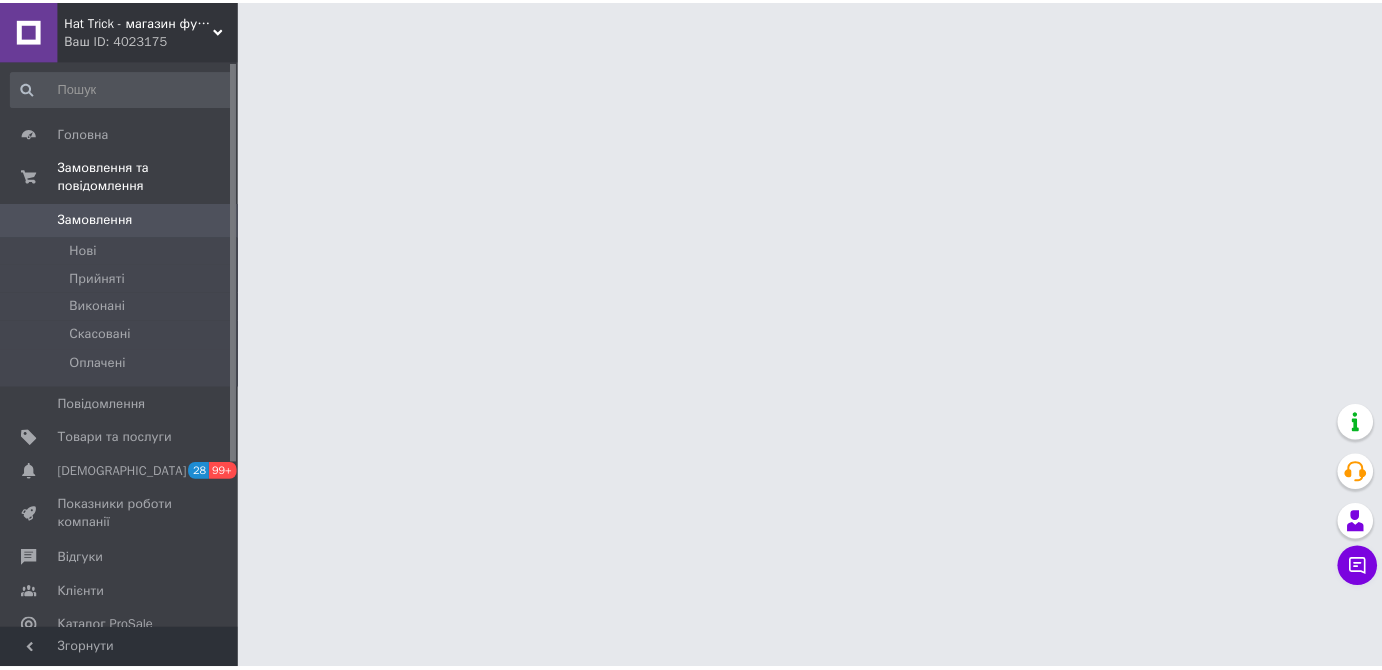 scroll, scrollTop: 0, scrollLeft: 0, axis: both 